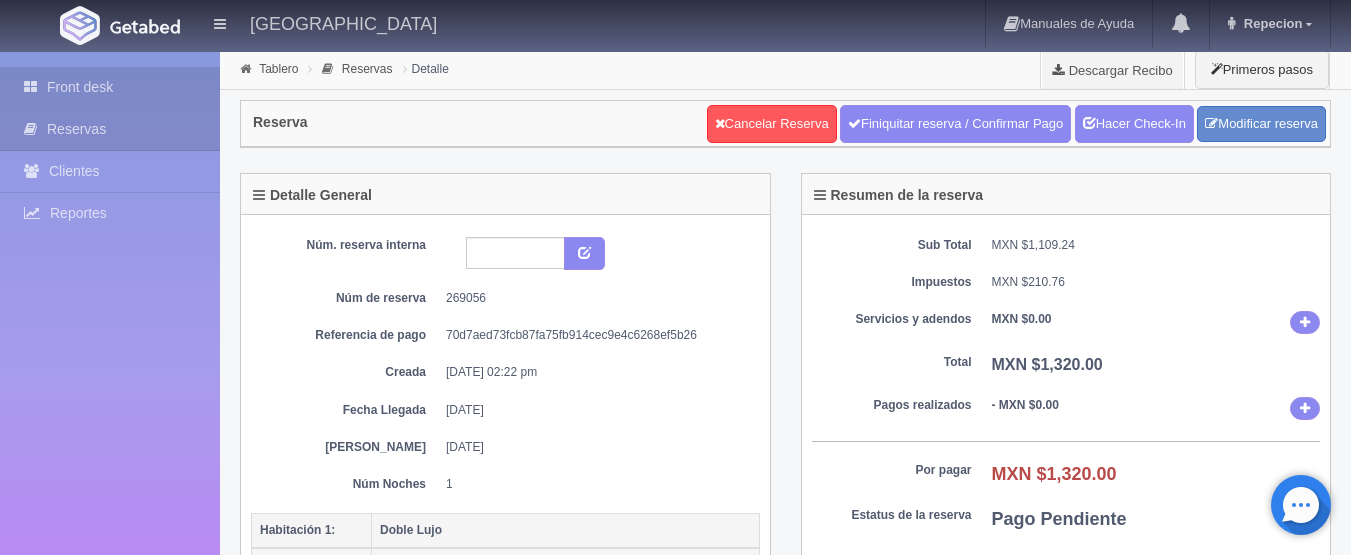 scroll, scrollTop: 200, scrollLeft: 0, axis: vertical 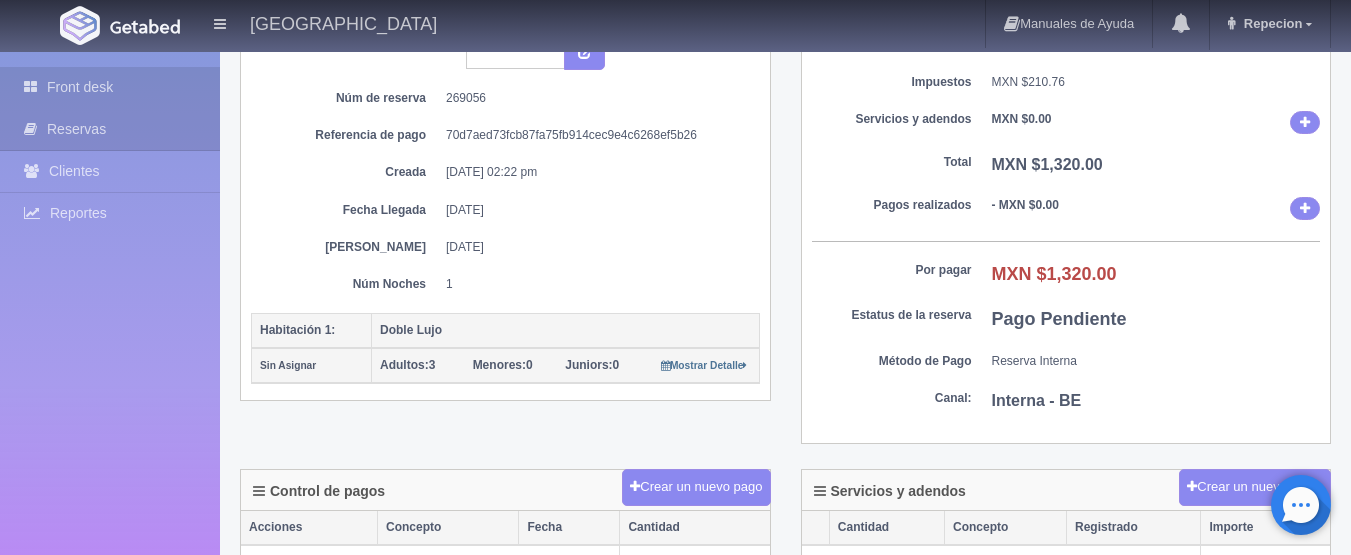 click on "Front desk" at bounding box center [110, 87] 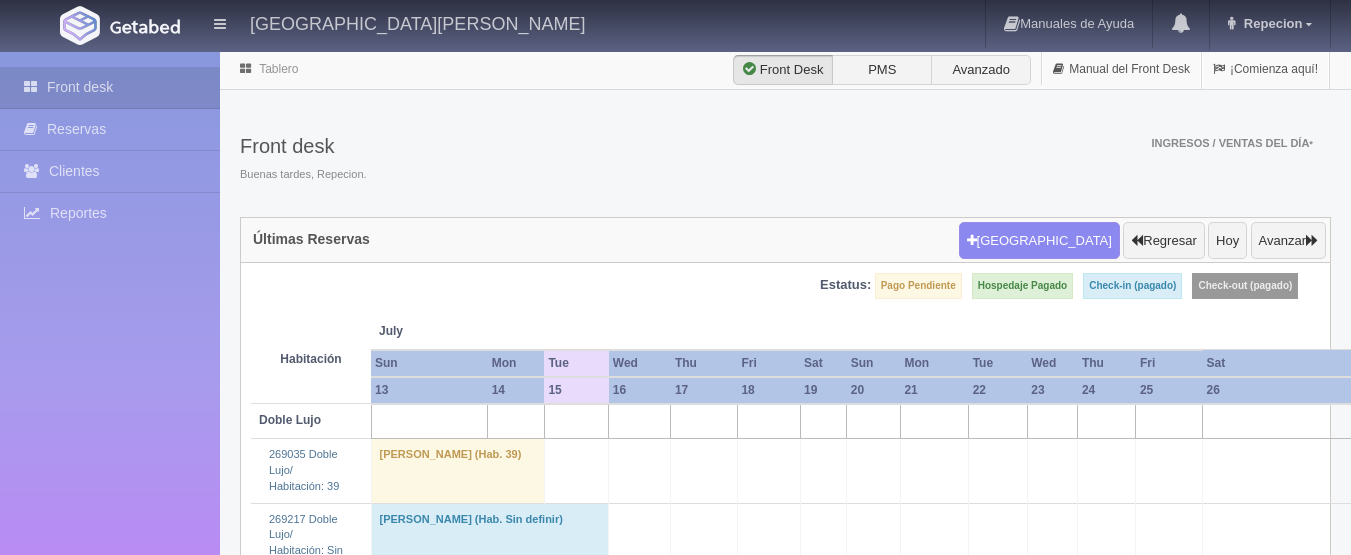 scroll, scrollTop: 0, scrollLeft: 0, axis: both 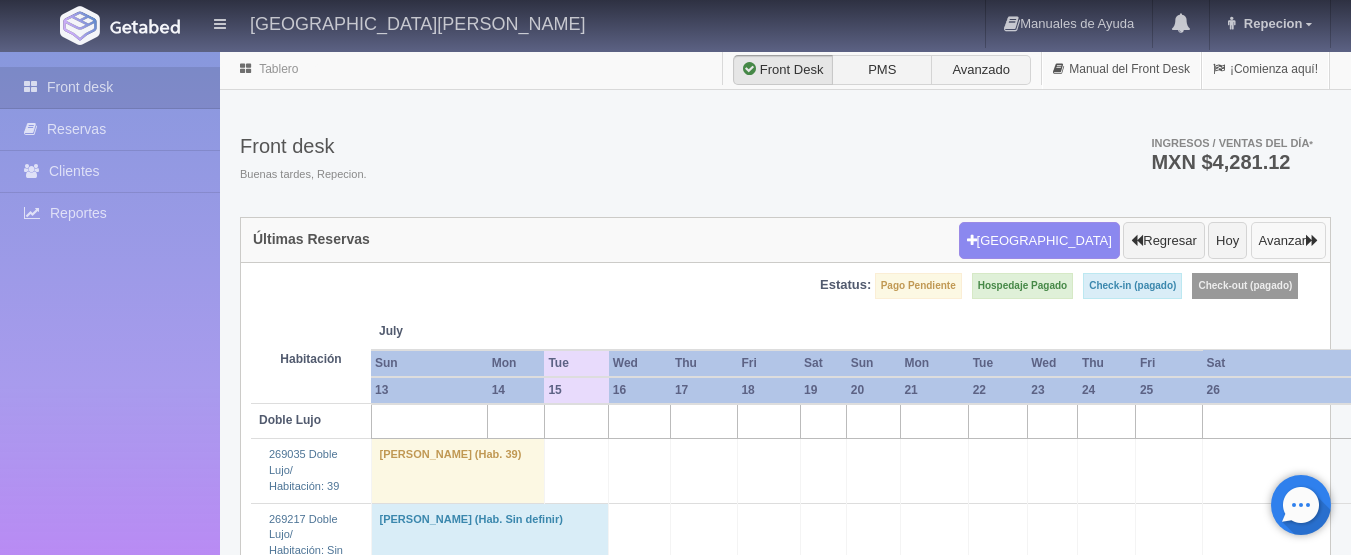 click on "Avanzar" at bounding box center (1288, 241) 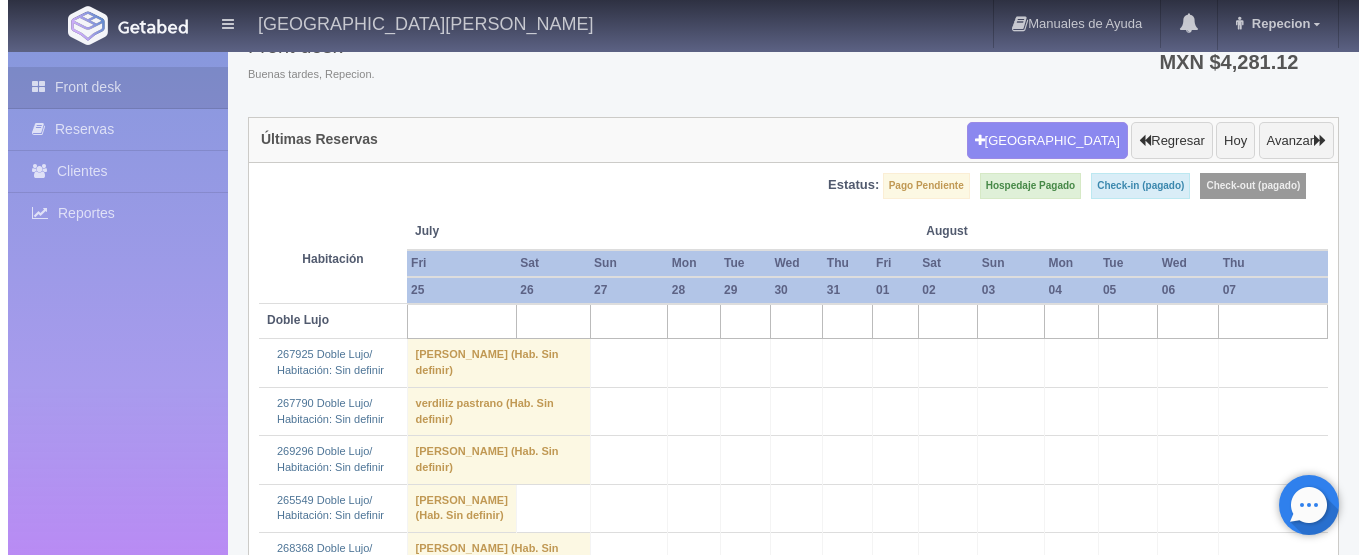 scroll, scrollTop: 0, scrollLeft: 0, axis: both 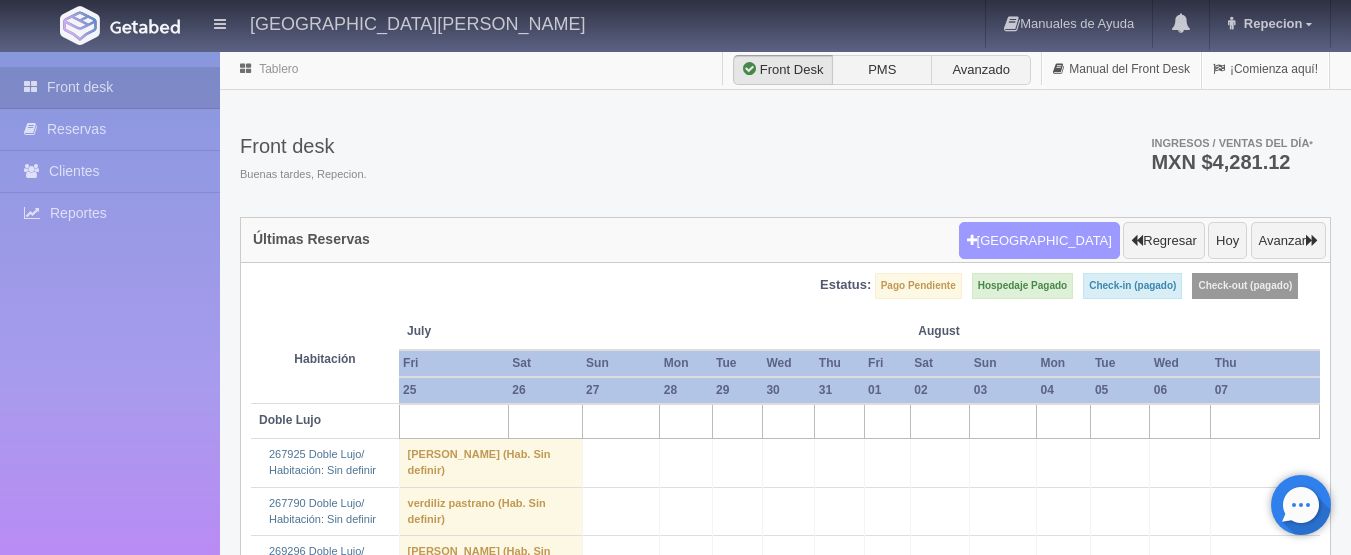 click on "[GEOGRAPHIC_DATA]" at bounding box center [1039, 241] 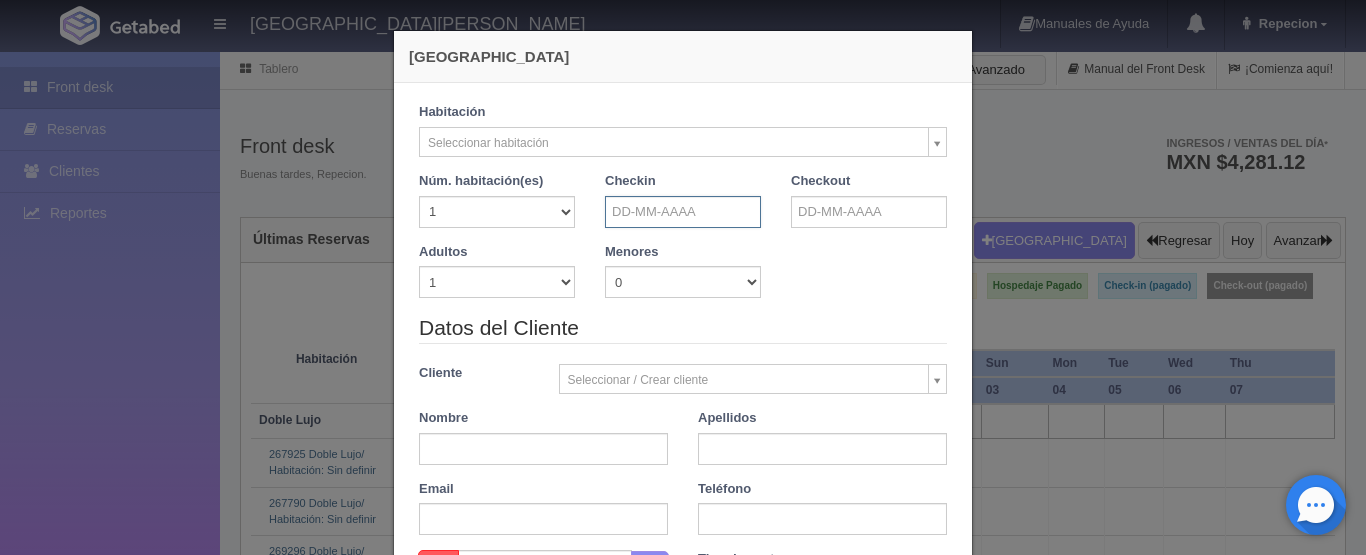 click at bounding box center (683, 212) 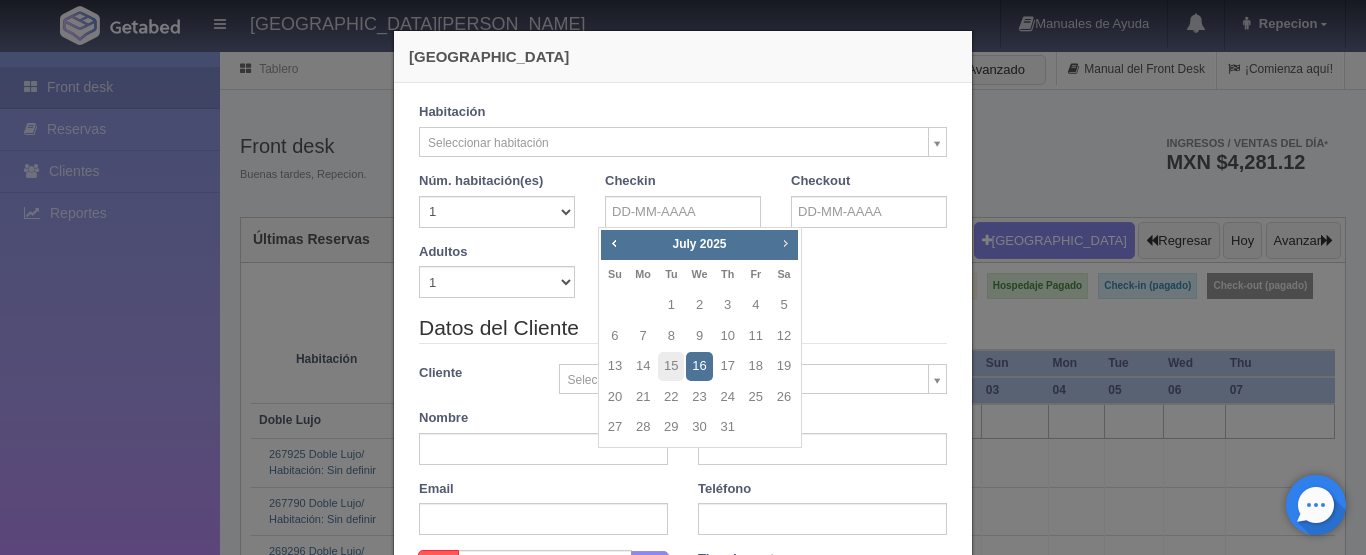 click on "Next" at bounding box center (785, 243) 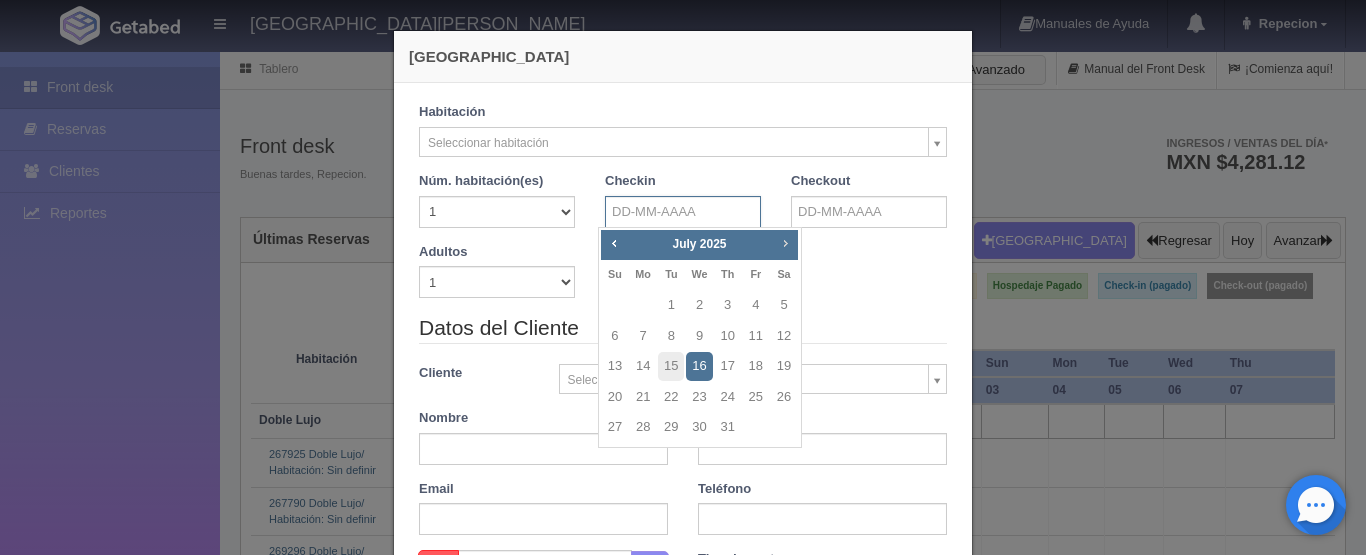 checkbox on "false" 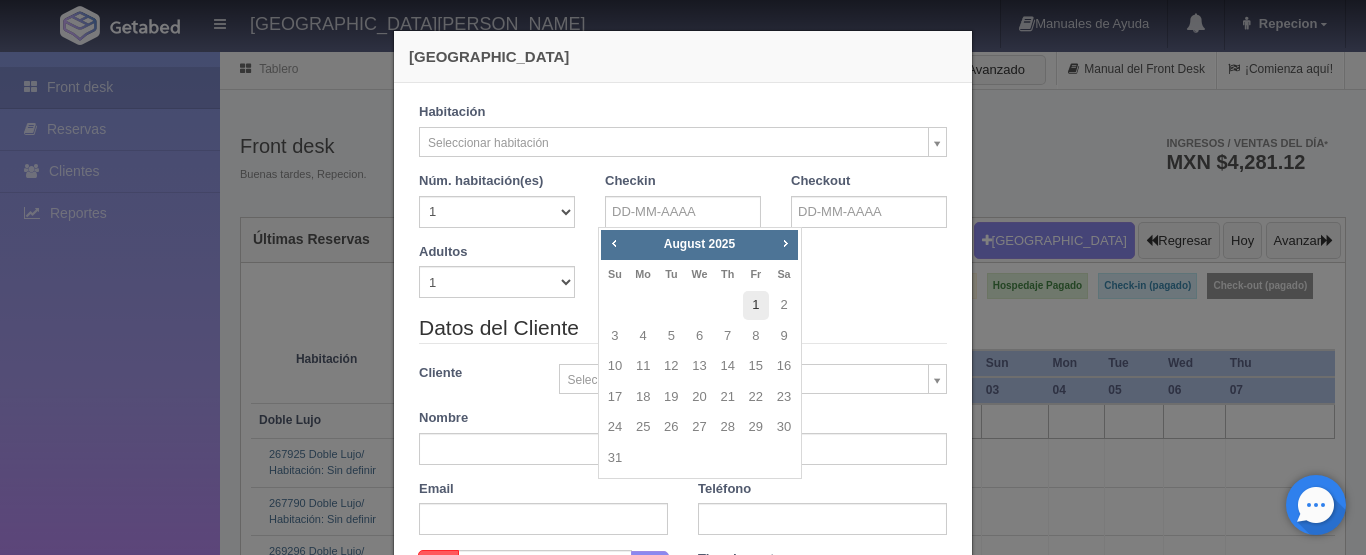 click on "1" at bounding box center (756, 305) 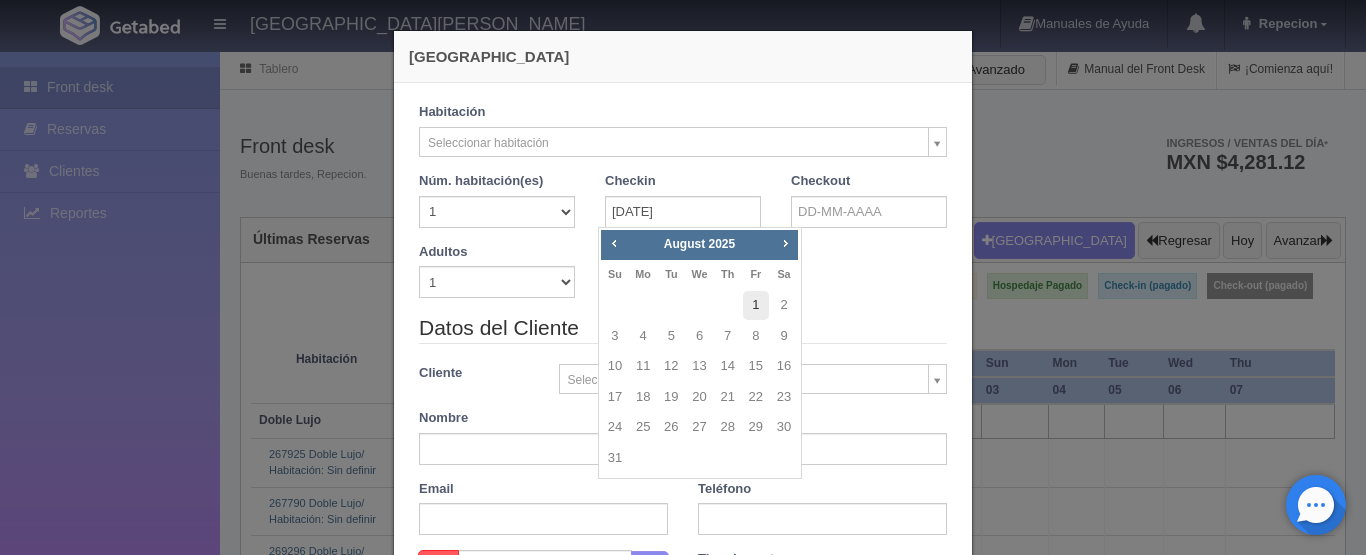 checkbox on "false" 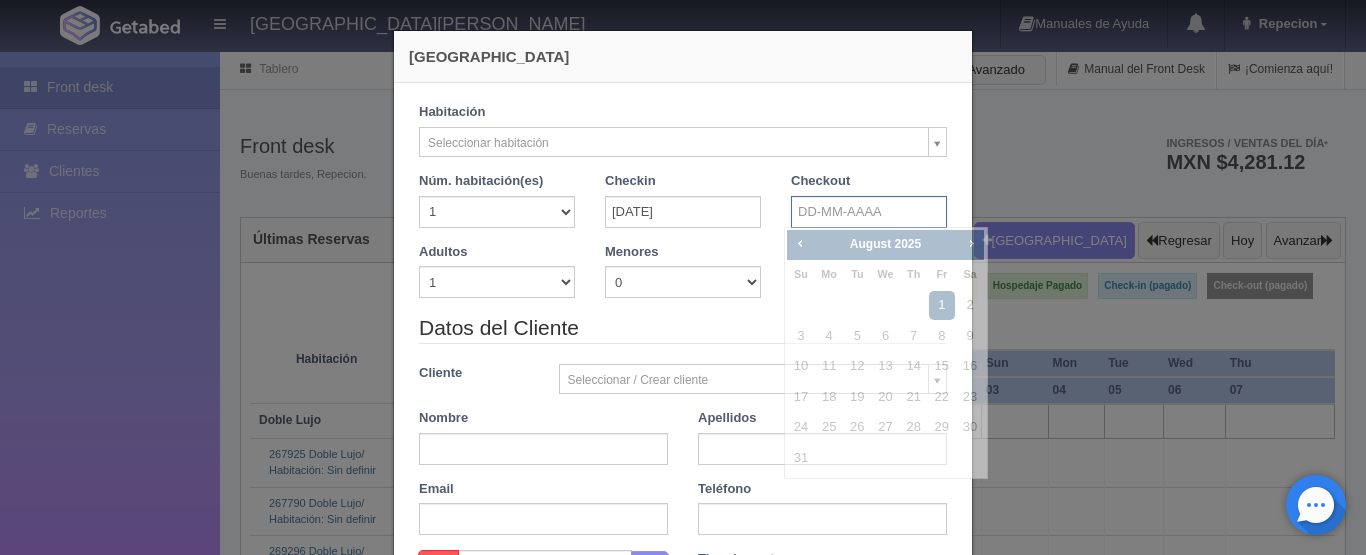 click at bounding box center [869, 212] 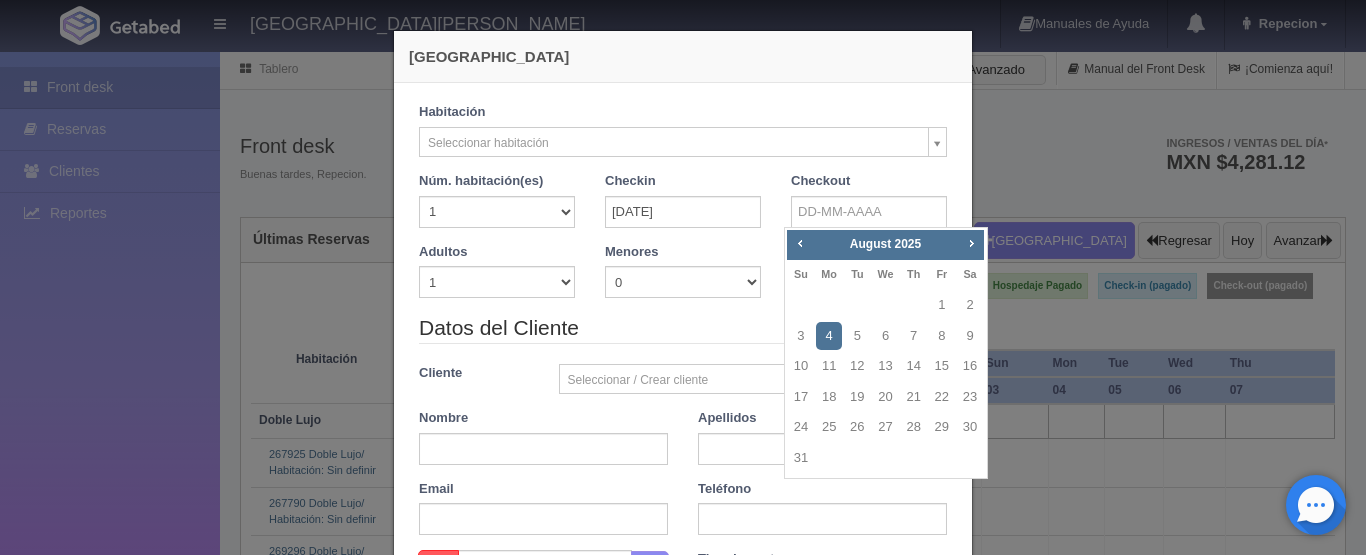 drag, startPoint x: 833, startPoint y: 339, endPoint x: 833, endPoint y: 300, distance: 39 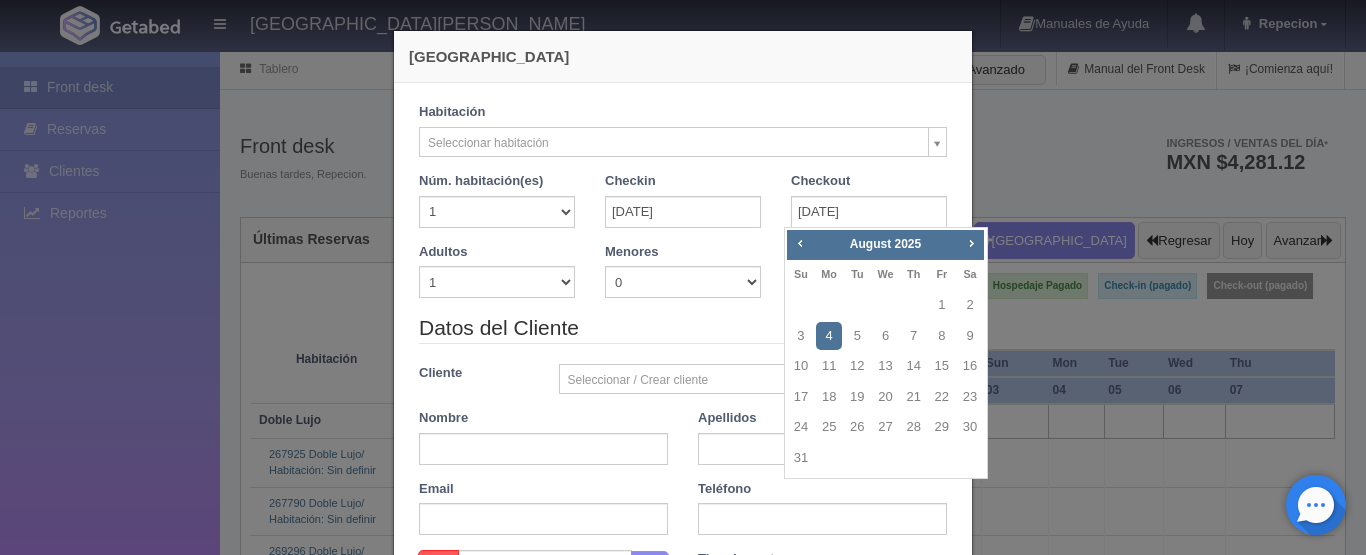 checkbox on "false" 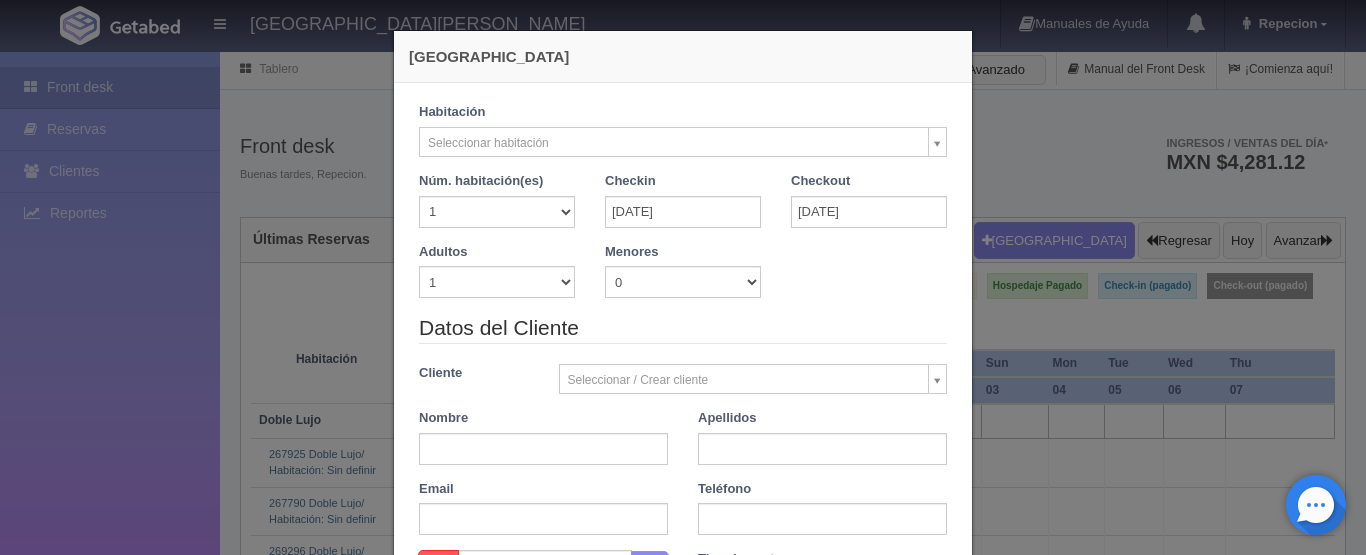click on "HOTEL SAN FRANCISCO PLAZA
Manuales de Ayuda
Actualizaciones recientes
Repecion
Mi Perfil
Salir / Log Out
Procesando...
Front desk
Reservas
Clientes
Reportes
Reporte del día
Concentrado de ventas
Analíticas y revenue
Tablero" at bounding box center (683, 1678) 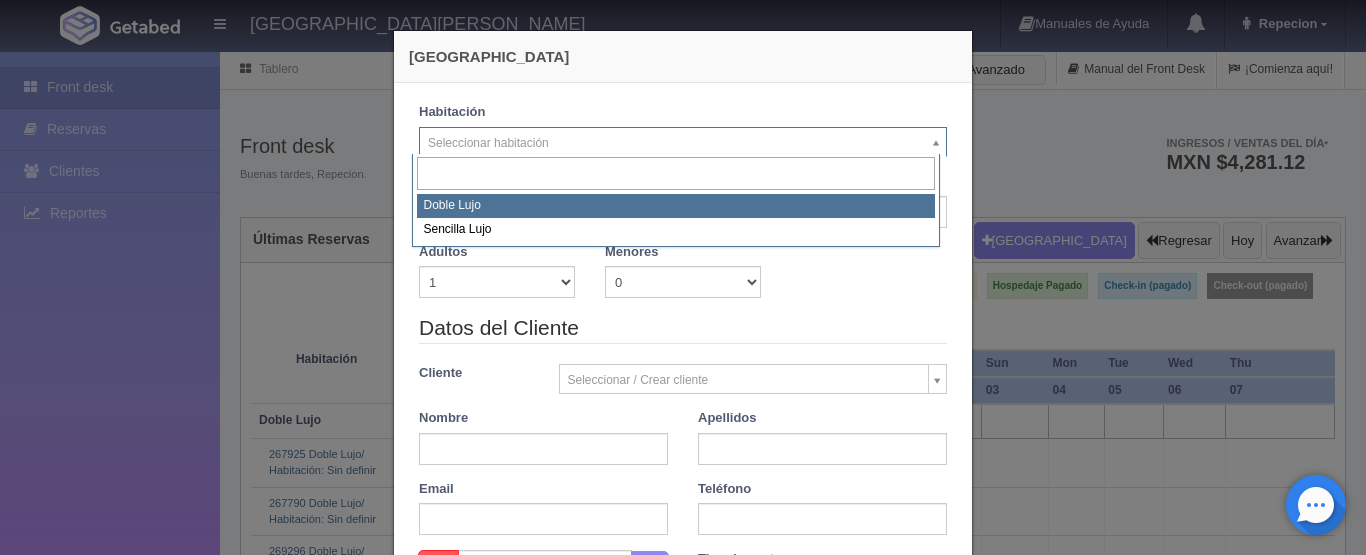 select on "577" 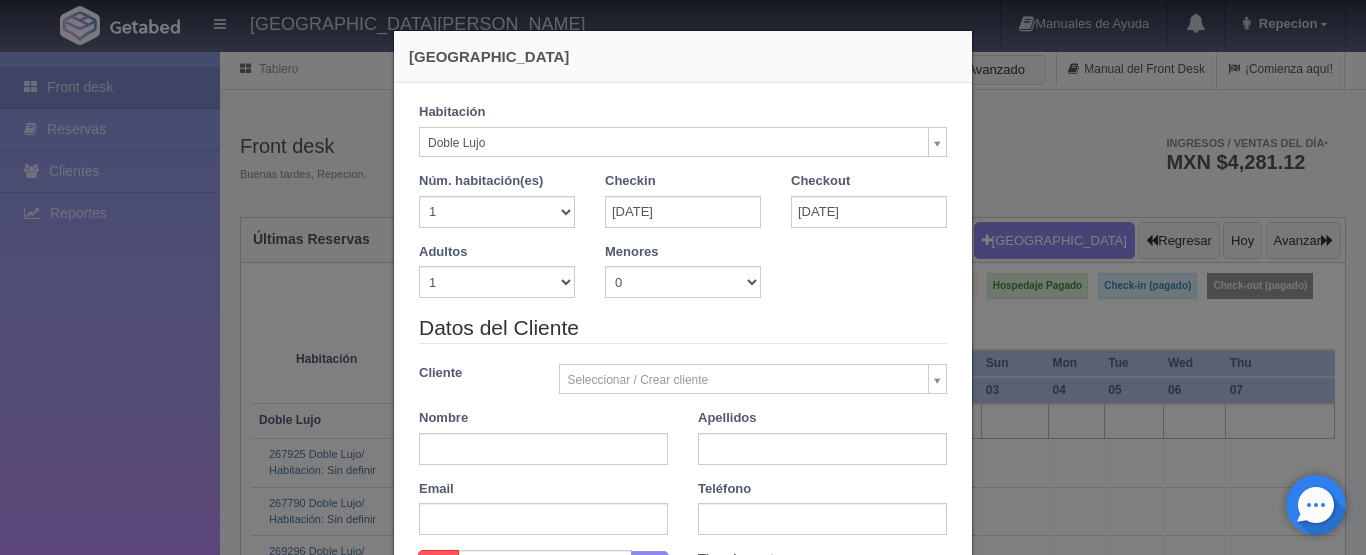 checkbox on "false" 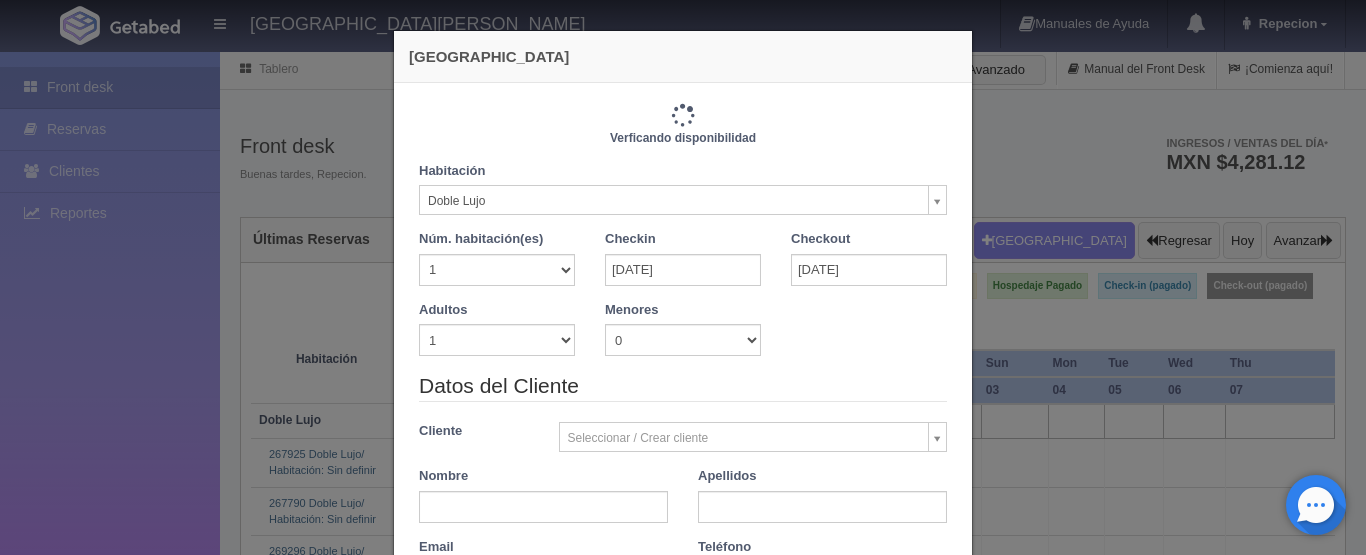 type on "3660.00" 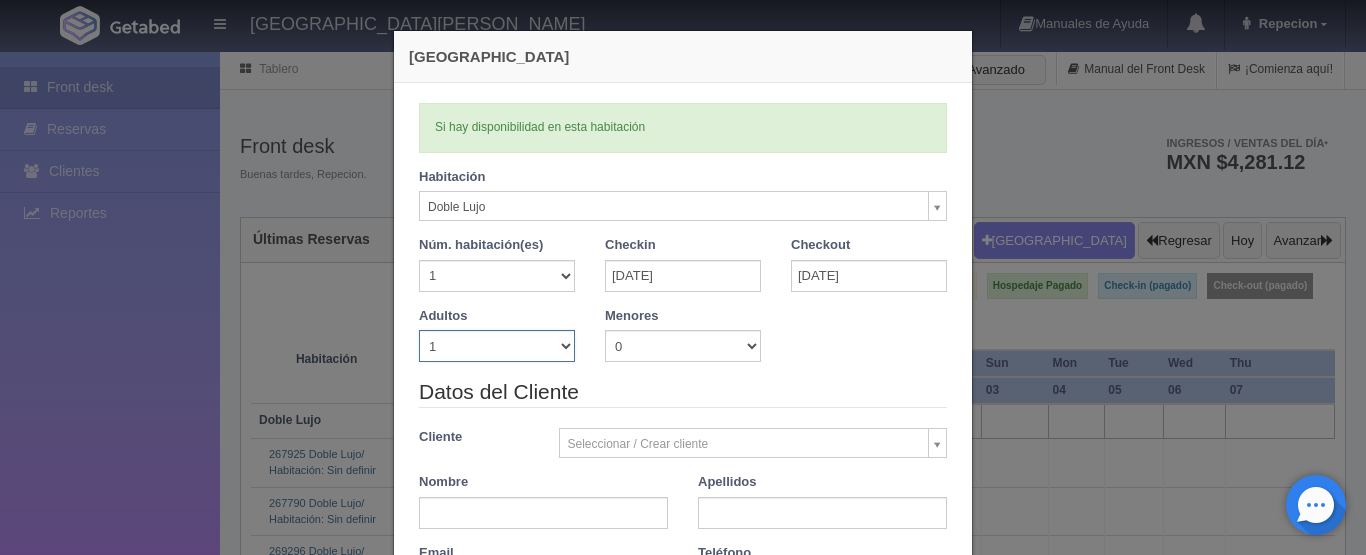 click on "1
2
3
4
5
6
7
8
9
10" at bounding box center (497, 346) 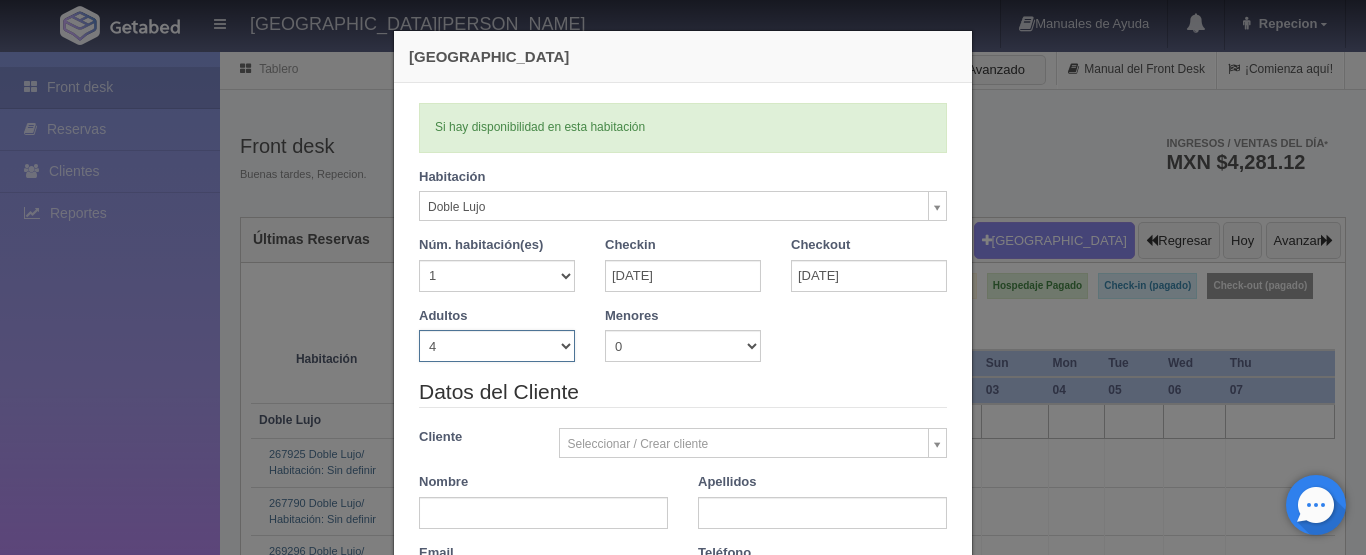 click on "1
2
3
4
5
6
7
8
9
10" at bounding box center [497, 346] 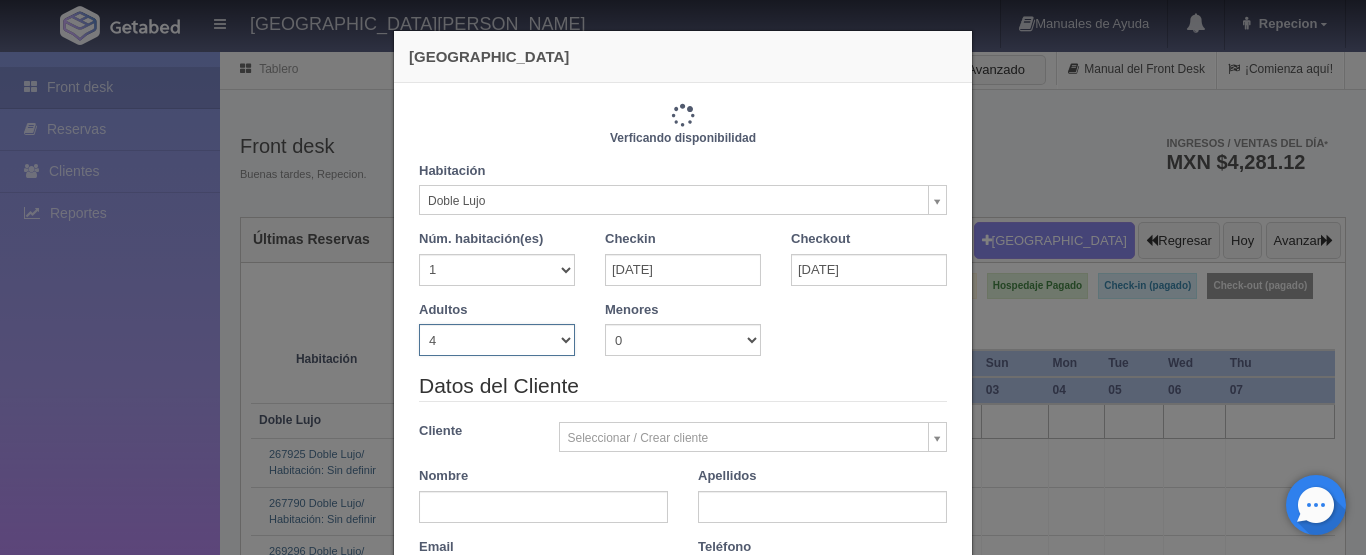 type on "4140.00" 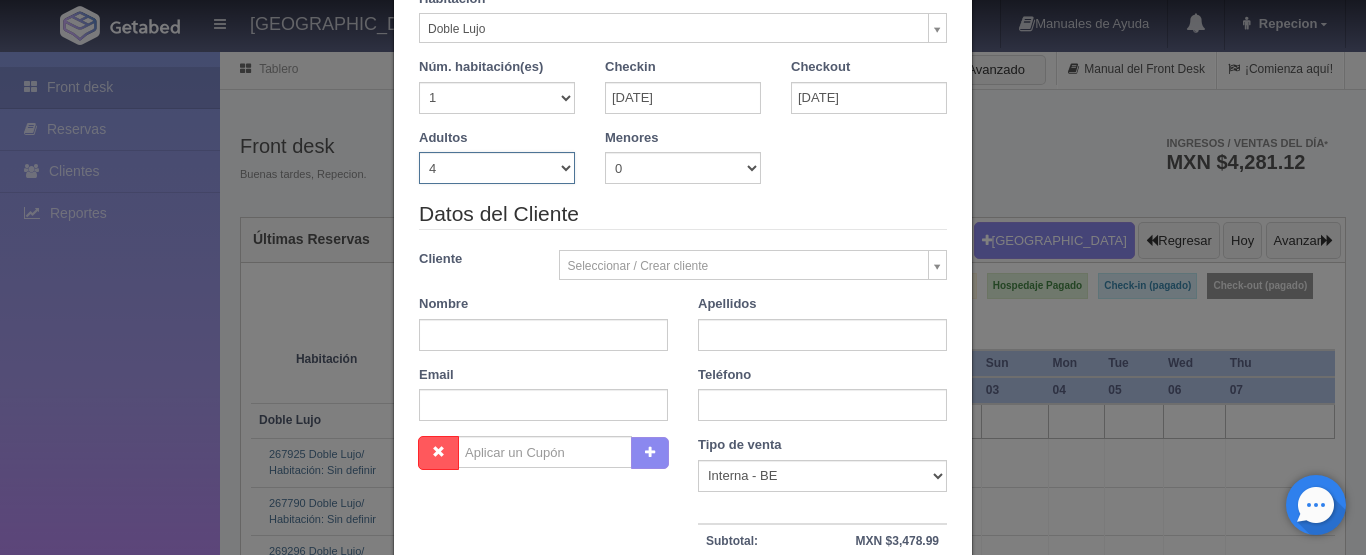 scroll, scrollTop: 200, scrollLeft: 0, axis: vertical 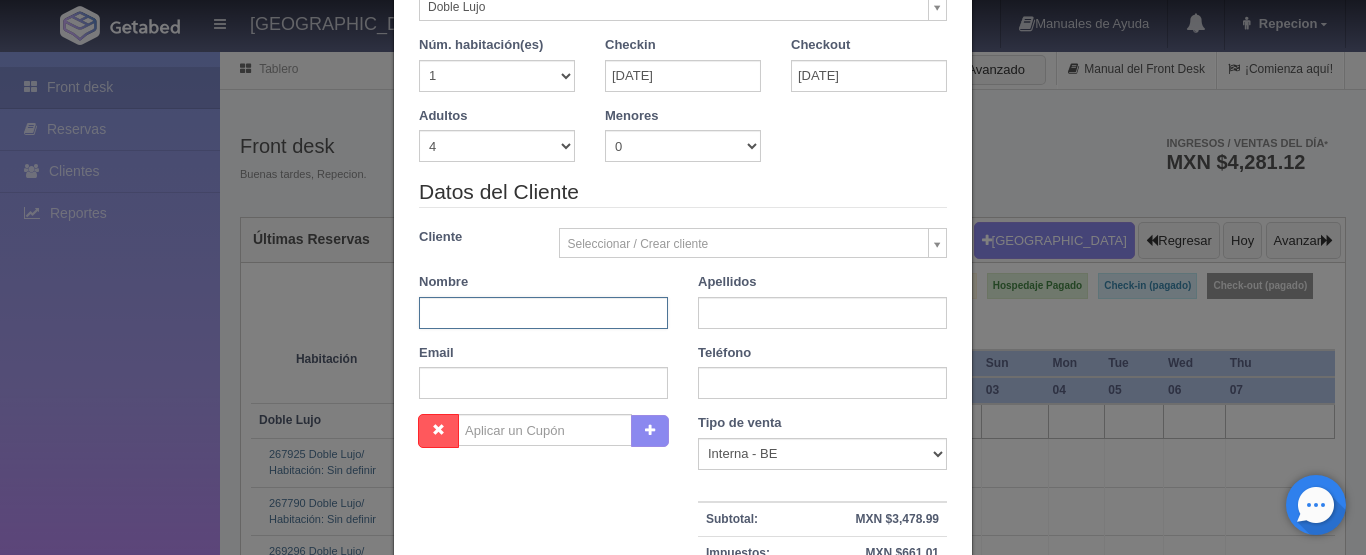 click at bounding box center (543, 313) 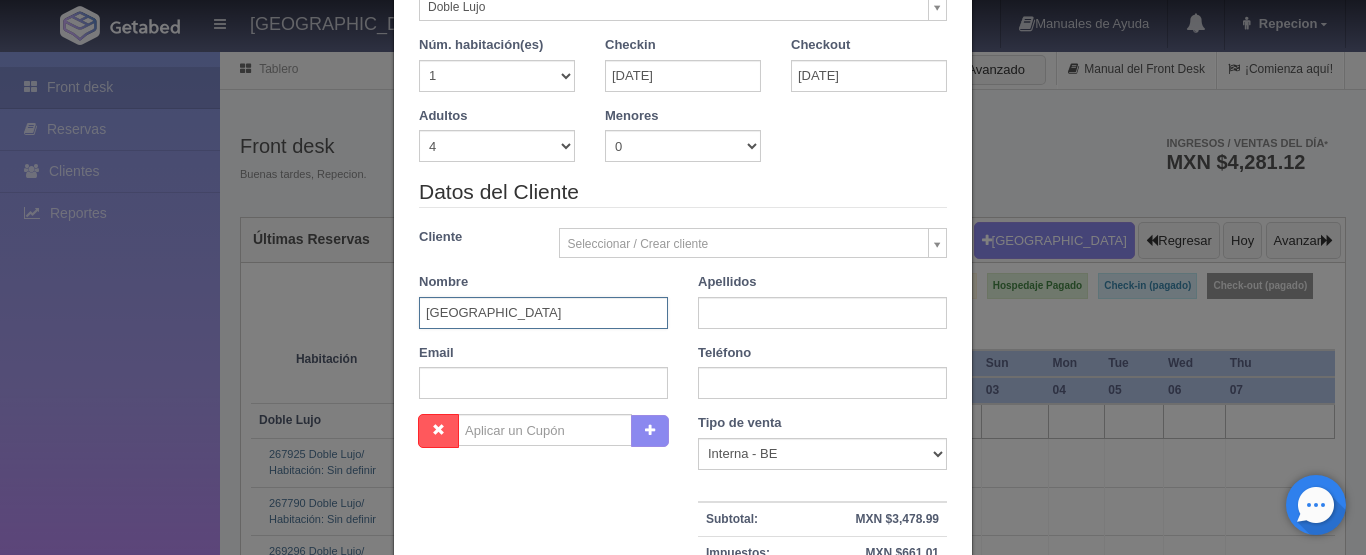 type on "paris" 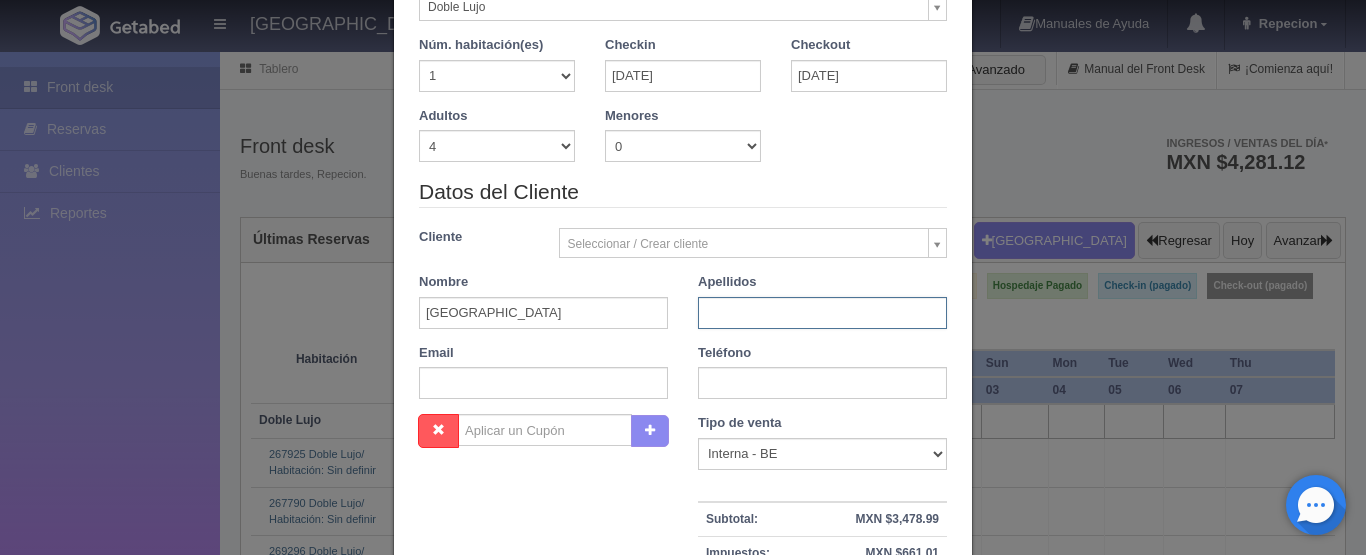 click at bounding box center (822, 313) 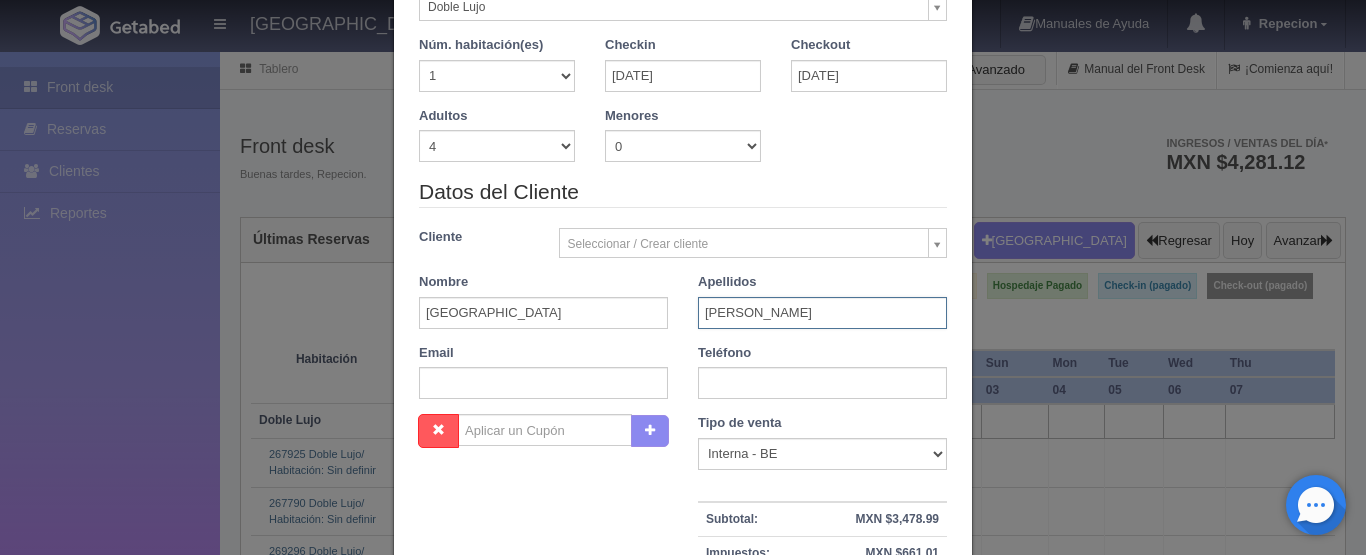 type on "olvera" 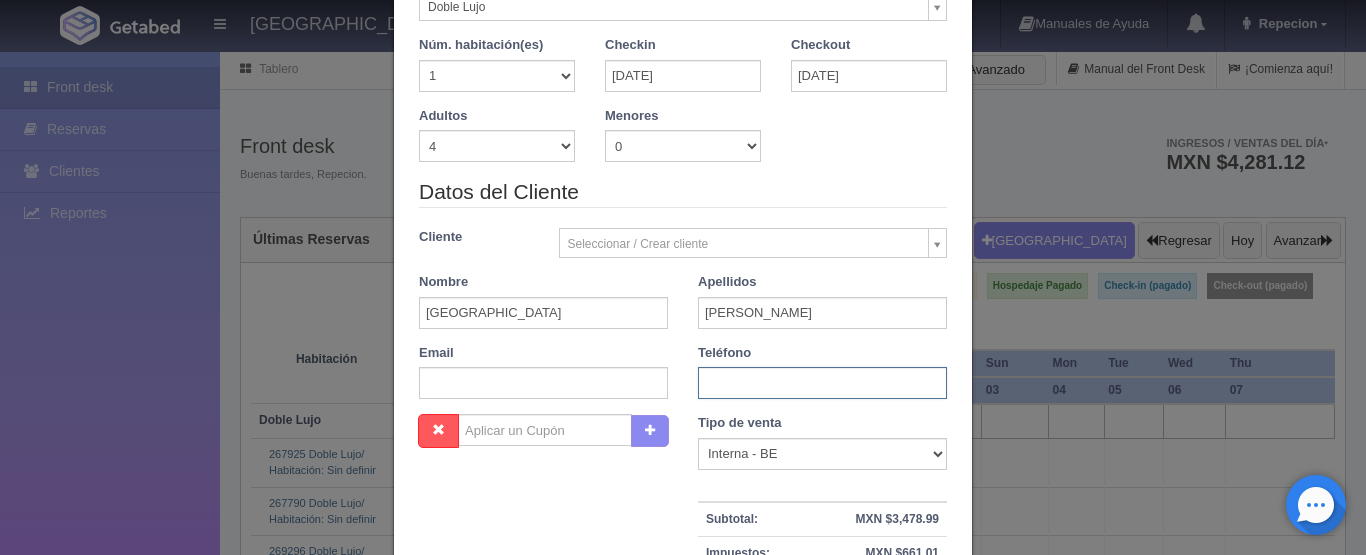 click at bounding box center (822, 383) 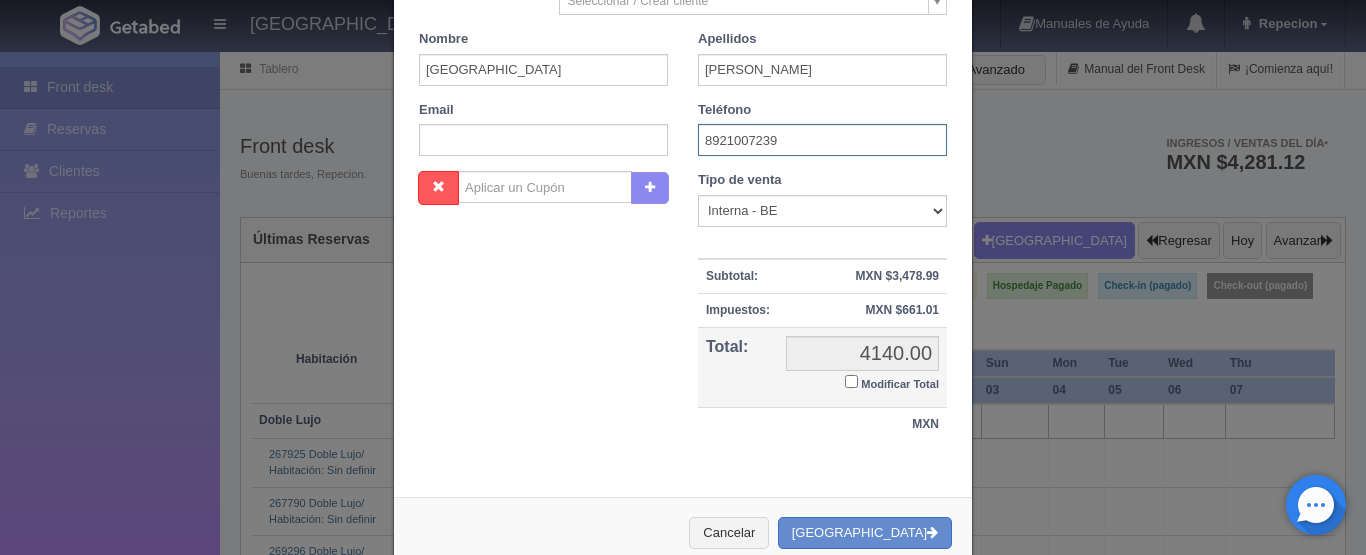 scroll, scrollTop: 491, scrollLeft: 0, axis: vertical 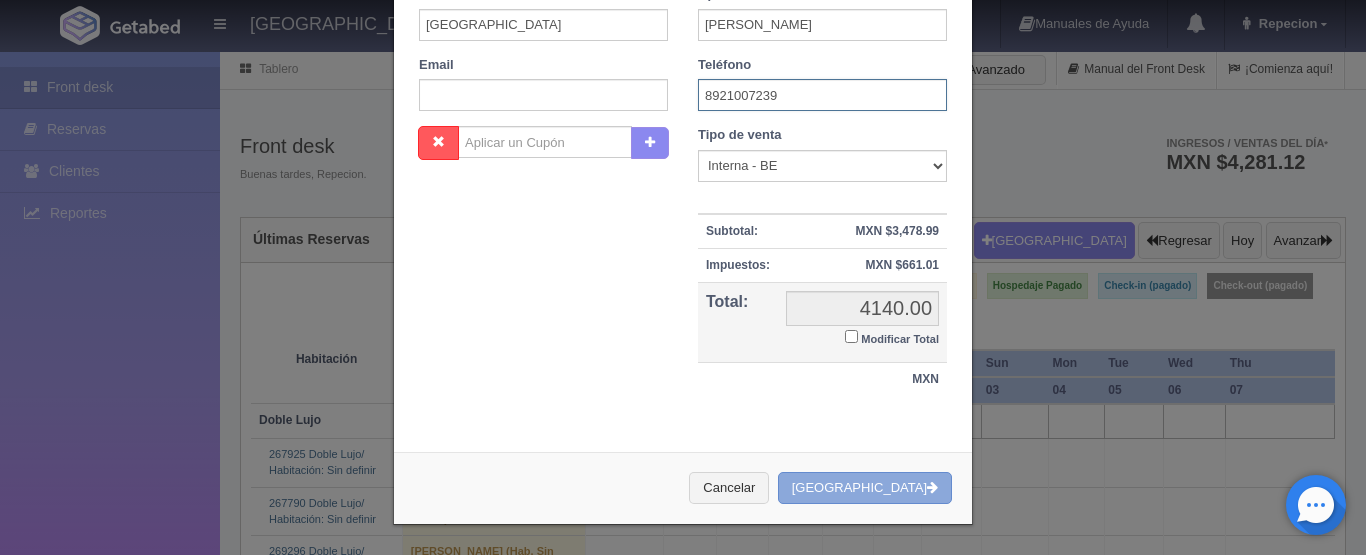 type on "8921007239" 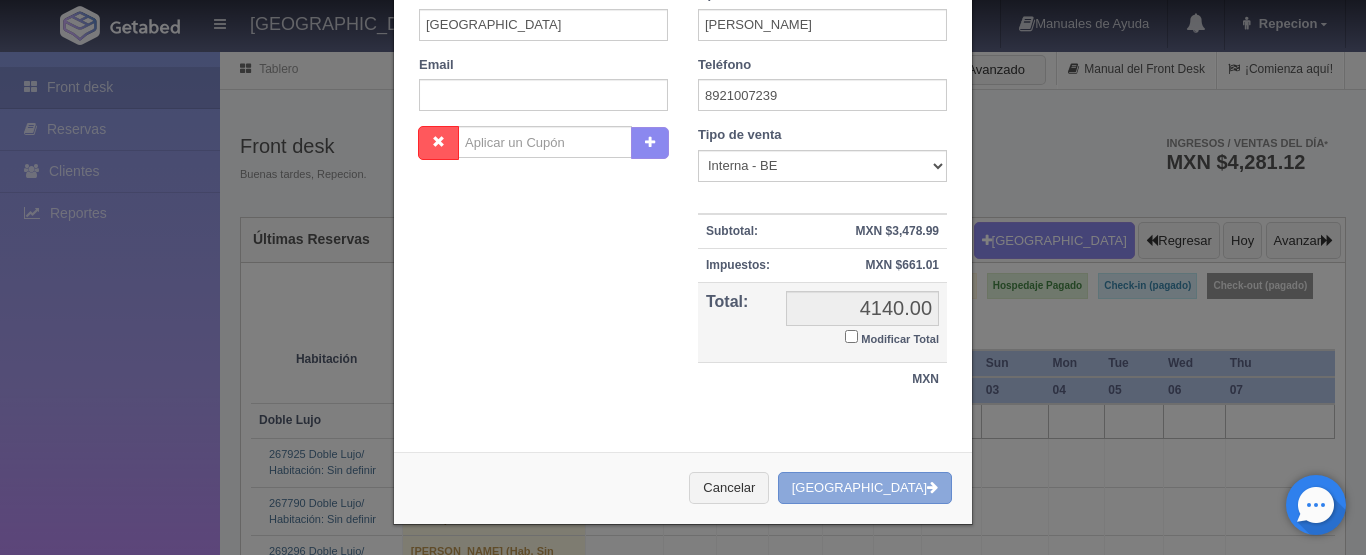 click on "[GEOGRAPHIC_DATA]" at bounding box center (865, 488) 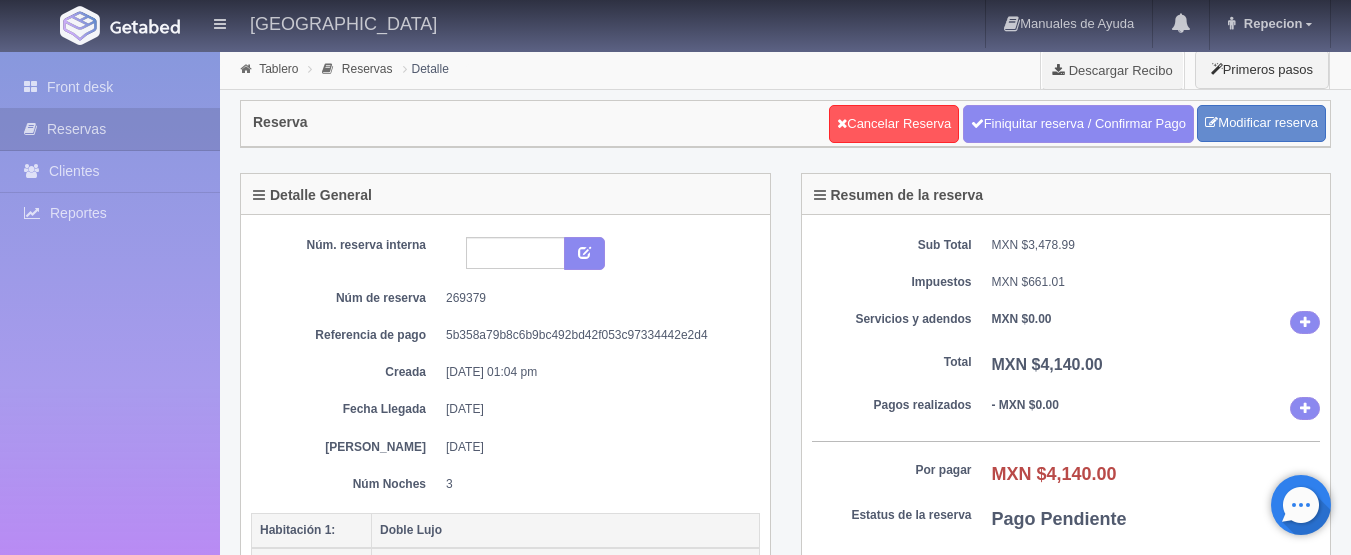 scroll, scrollTop: 0, scrollLeft: 0, axis: both 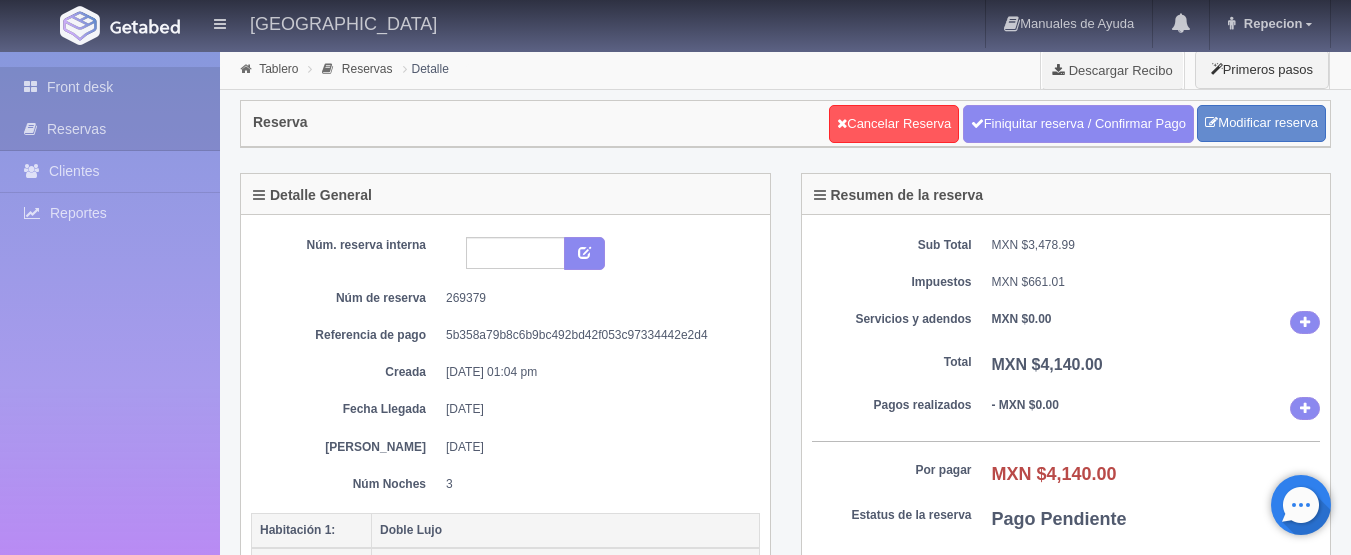 click on "Front desk" at bounding box center (110, 87) 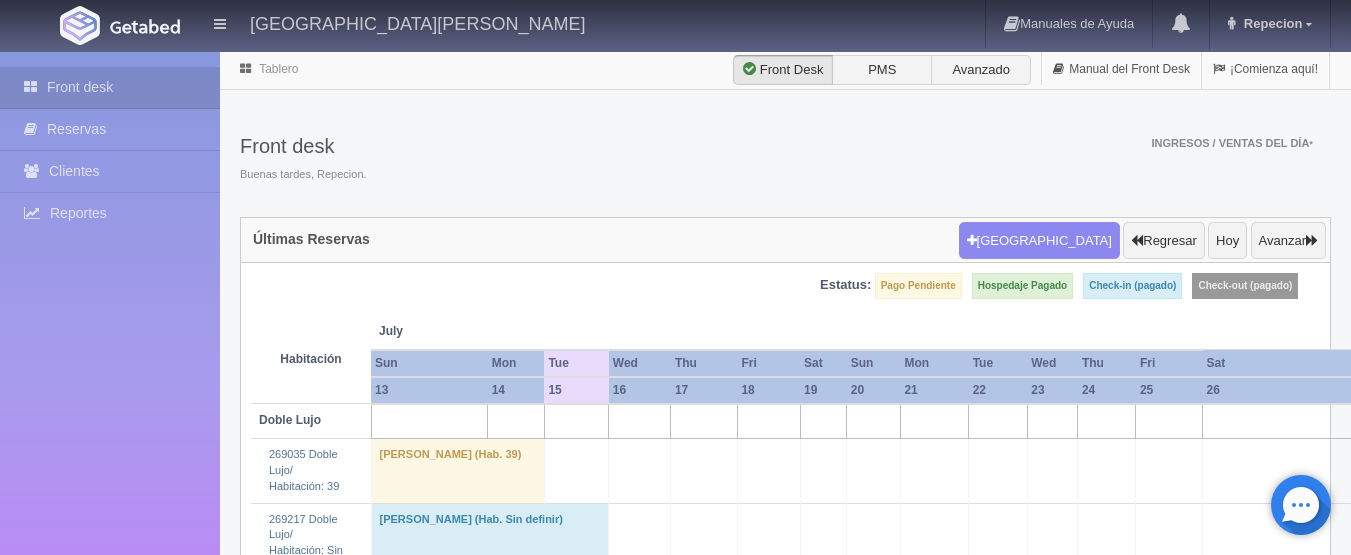 scroll, scrollTop: 0, scrollLeft: 0, axis: both 